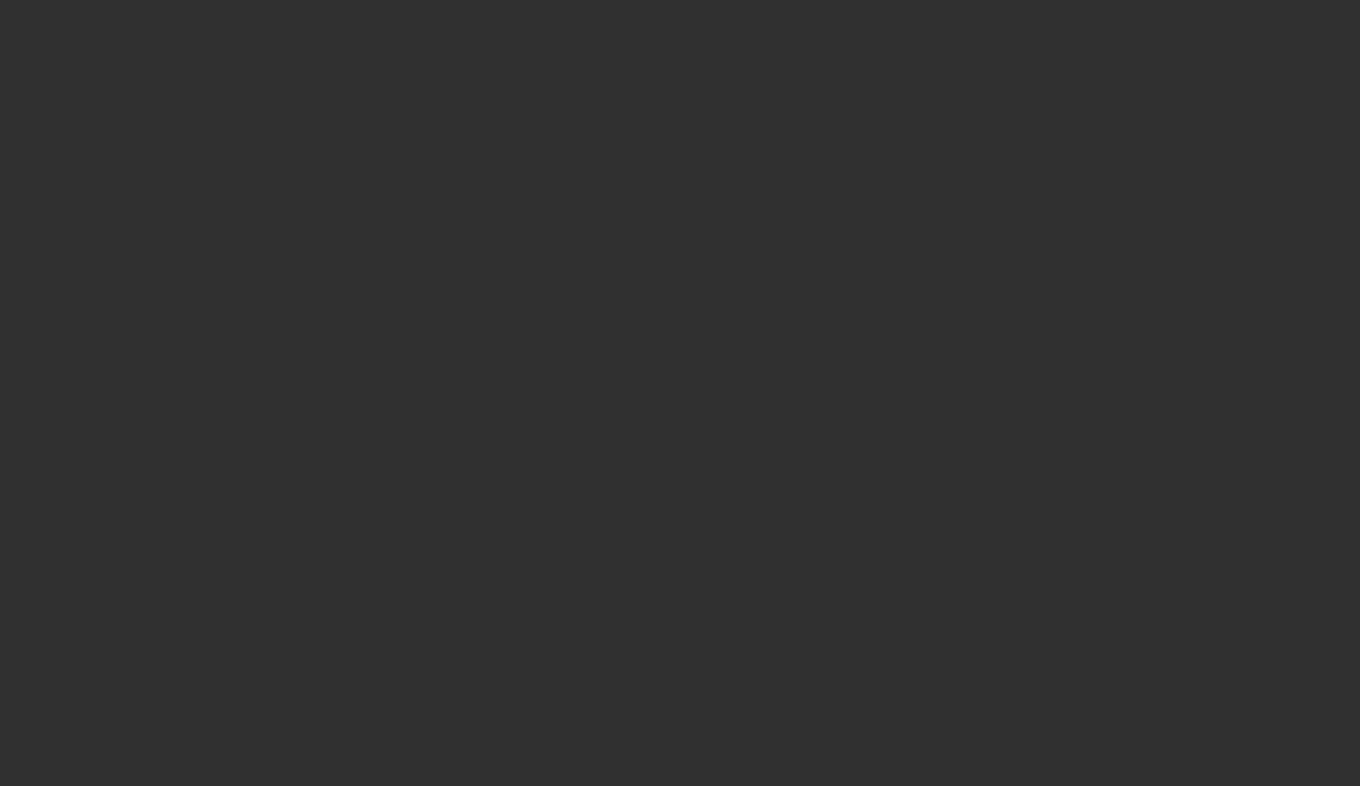 scroll, scrollTop: 0, scrollLeft: 0, axis: both 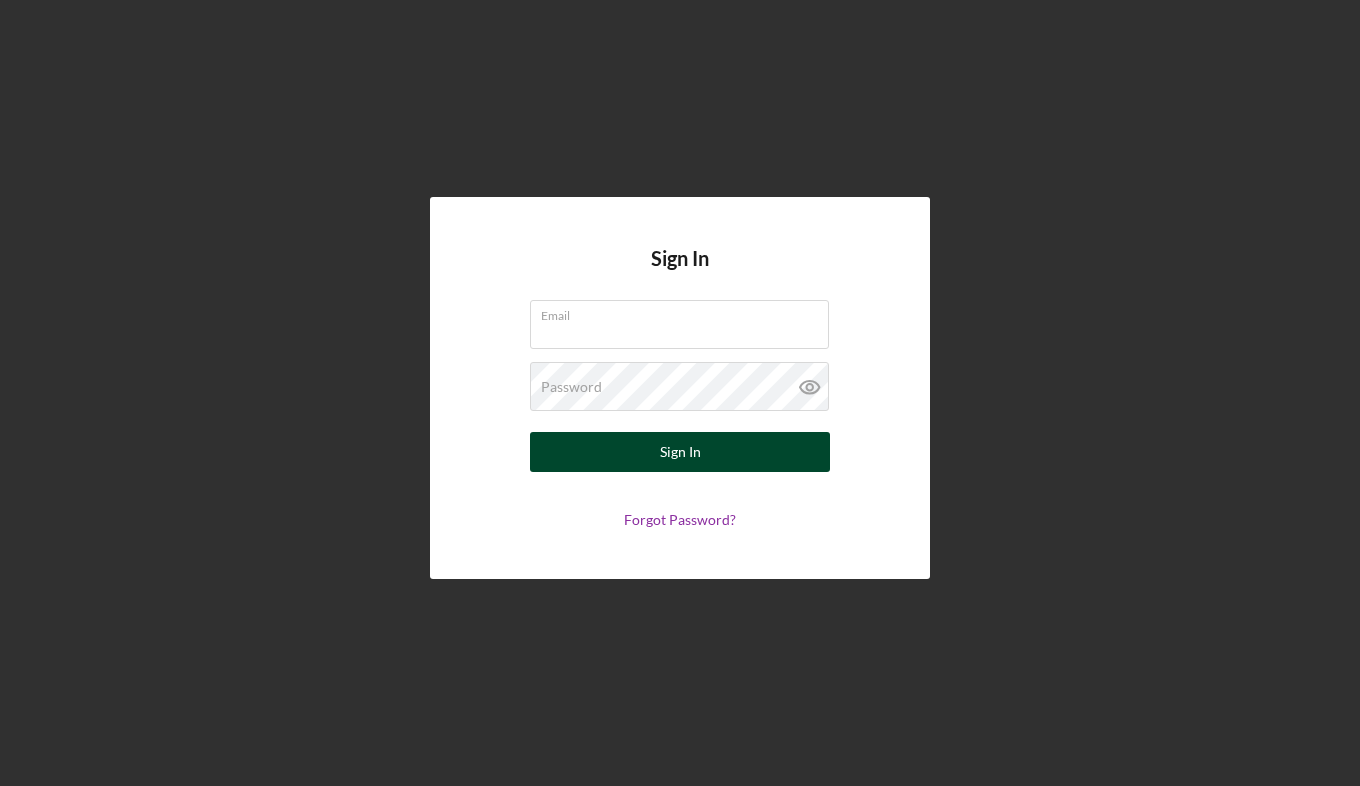 type on "[EMAIL_ADDRESS][DOMAIN_NAME]" 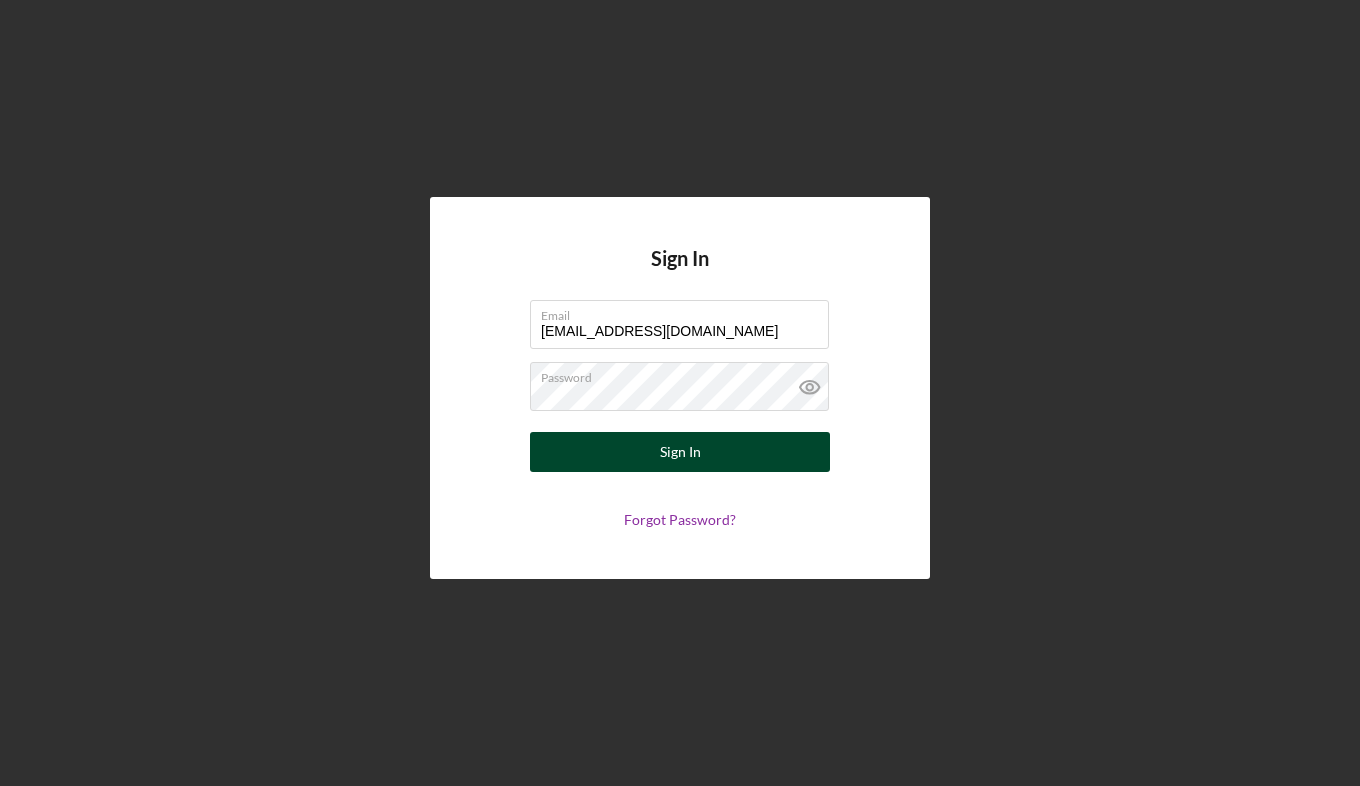 click on "Sign In" at bounding box center [680, 452] 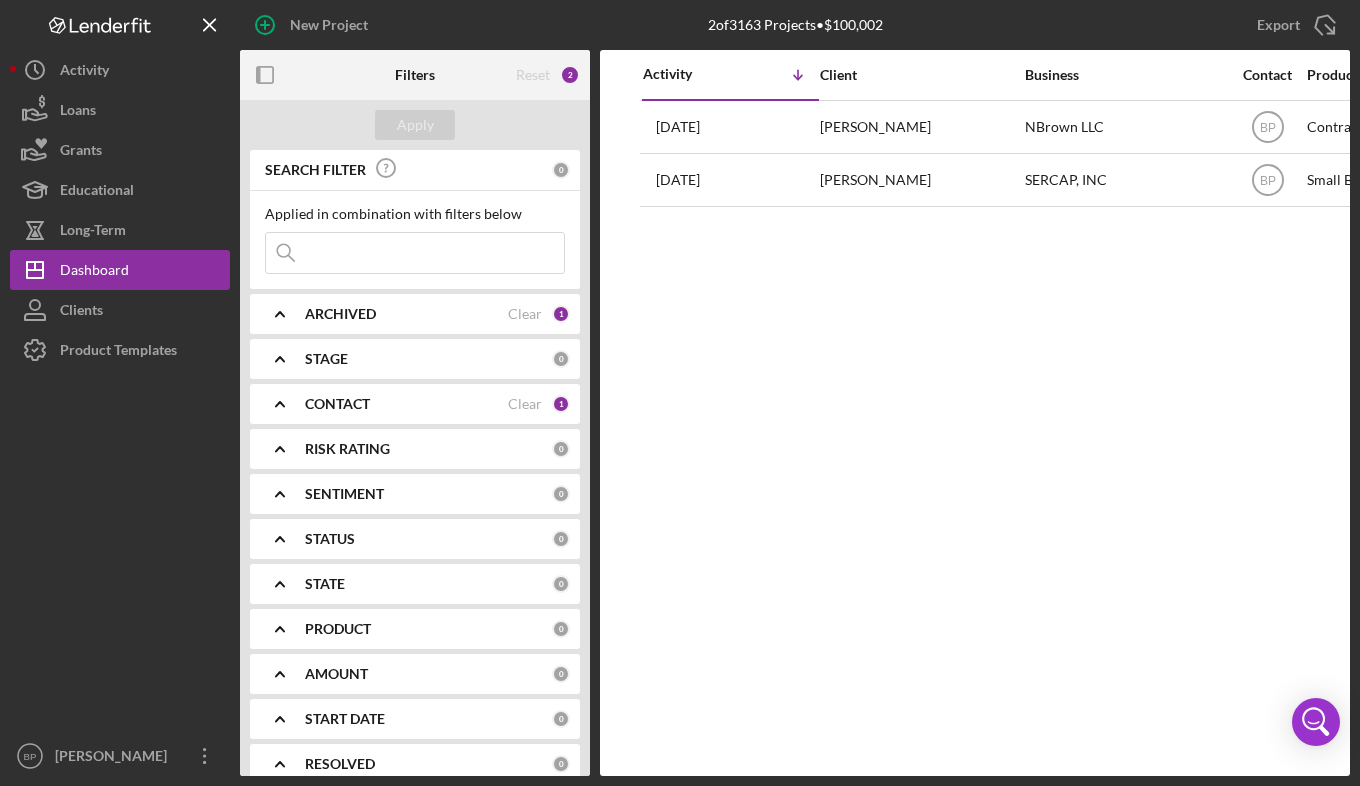 click on "1" at bounding box center [561, 404] 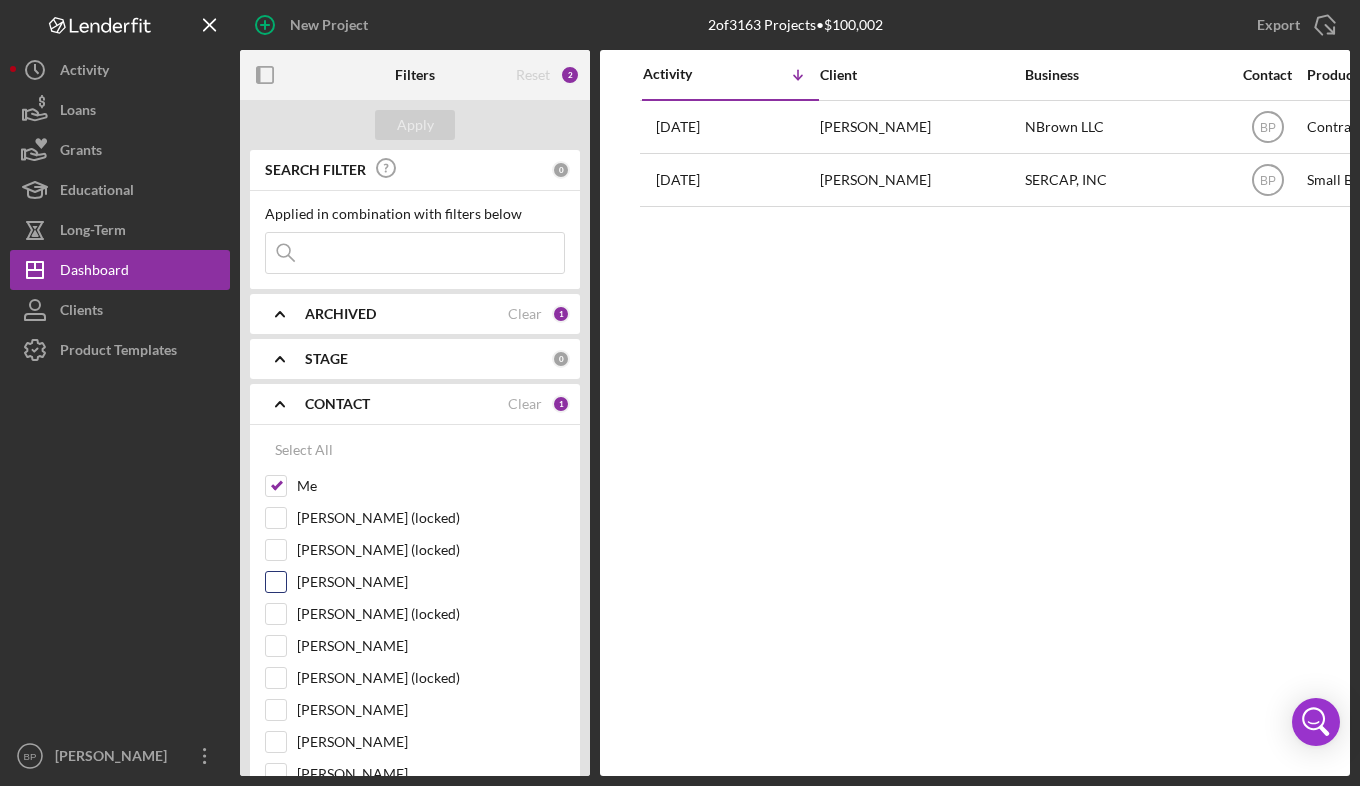 click on "[PERSON_NAME]" at bounding box center [276, 582] 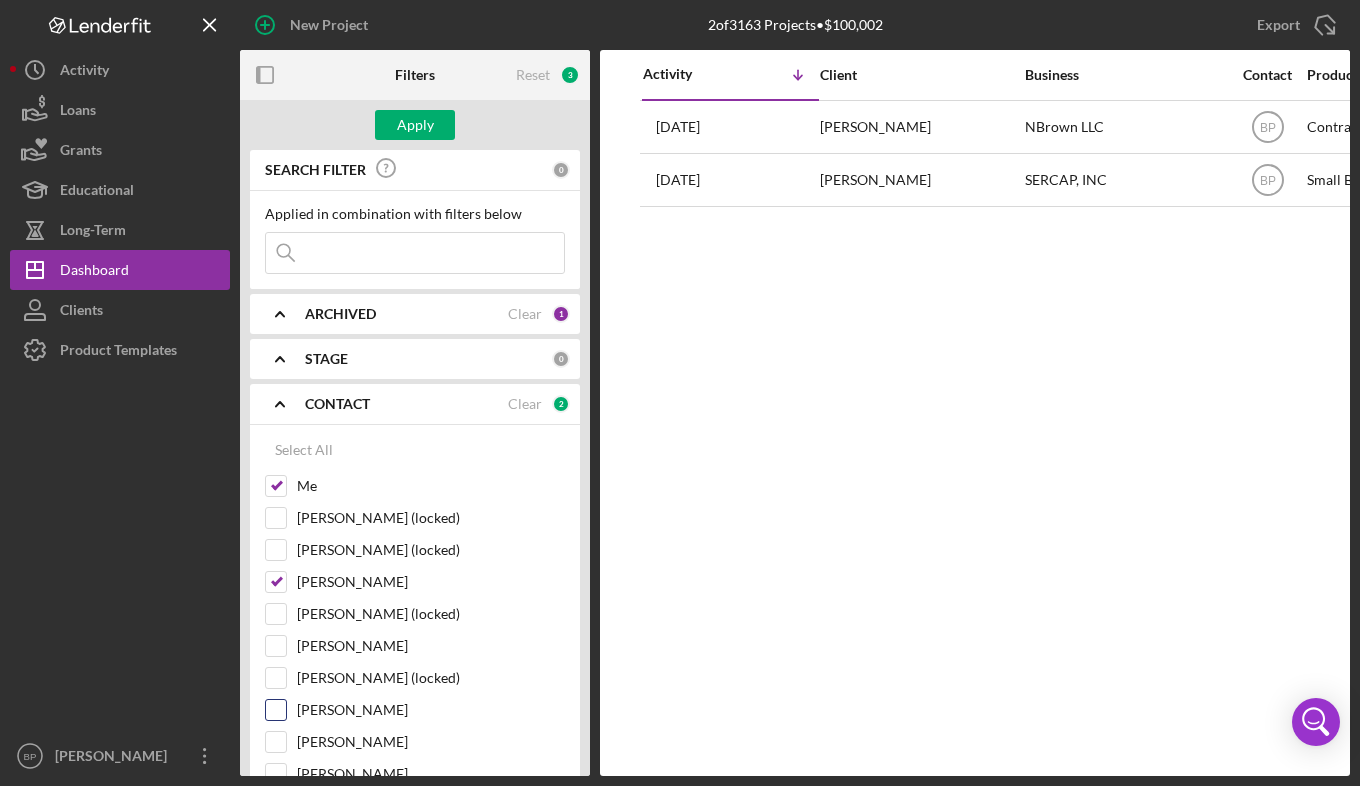 click on "[PERSON_NAME]" at bounding box center (276, 710) 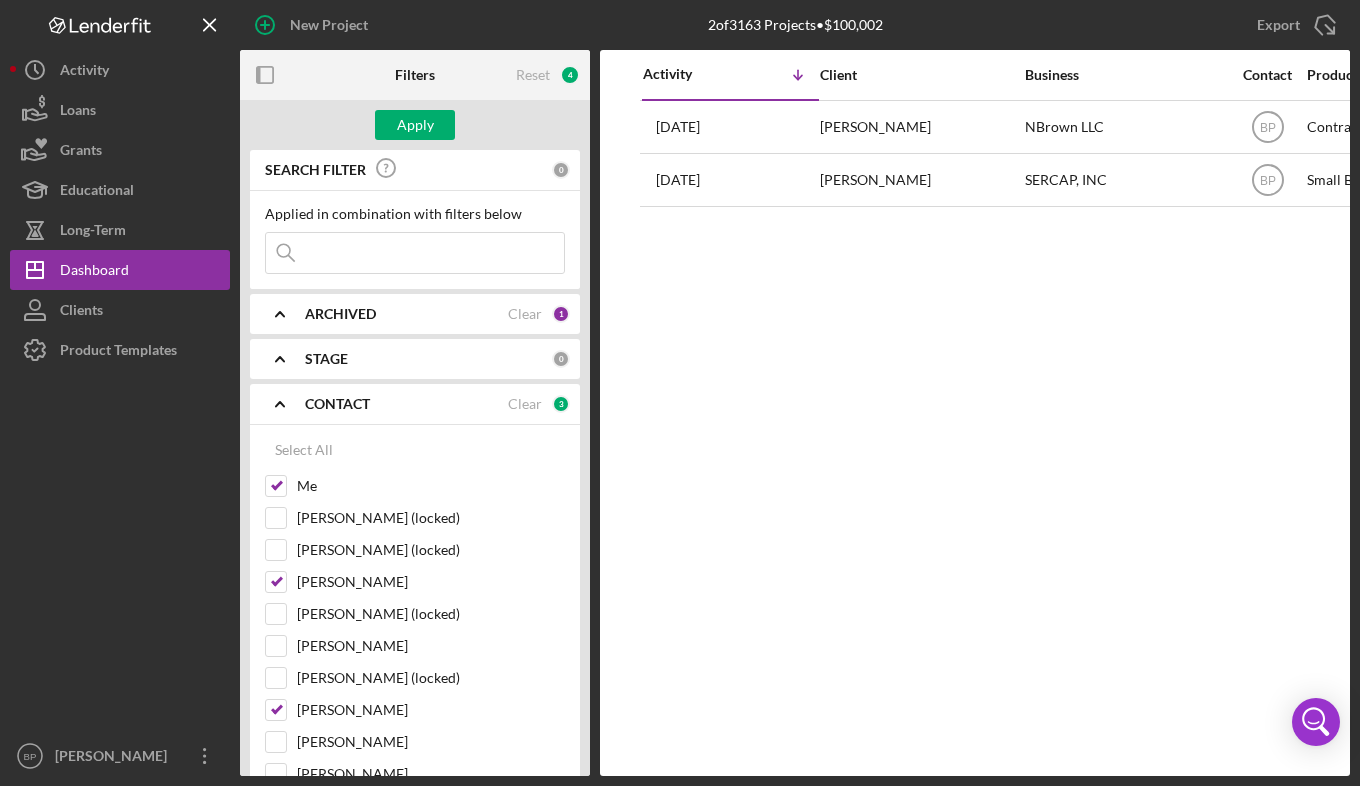 click on "SEARCH FILTER   0 Applied in combination with filters below Icon/Menu Close Icon/Expander ARCHIVED   Clear 1 Icon/Expander STAGE   0 Icon/Expander CONTACT   Clear 3 Select All Me [PERSON_NAME] (locked) [PERSON_NAME] (locked) [PERSON_NAME] [PERSON_NAME] (locked) [PERSON_NAME] [PERSON_NAME] (locked) [PERSON_NAME] [PERSON_NAME] [PERSON_NAME] [PERSON_NAME] (locked) [PERSON_NAME] [PERSON_NAME] (locked) Icon/Expander RISK RATING   0 Icon/Expander SENTIMENT   0 Icon/Expander STATUS   0 Icon/Expander STATE   0 Icon/Expander PRODUCT   0 Icon/Expander AMOUNT   0 Icon/Expander START DATE   0 Icon/Expander RESOLVED   0 Icon/Expander RESOLUTION   0 Icon/Expander CLOSING DATE   0 Icon/Expander LATEST ACTIVITY   0" at bounding box center (415, 463) 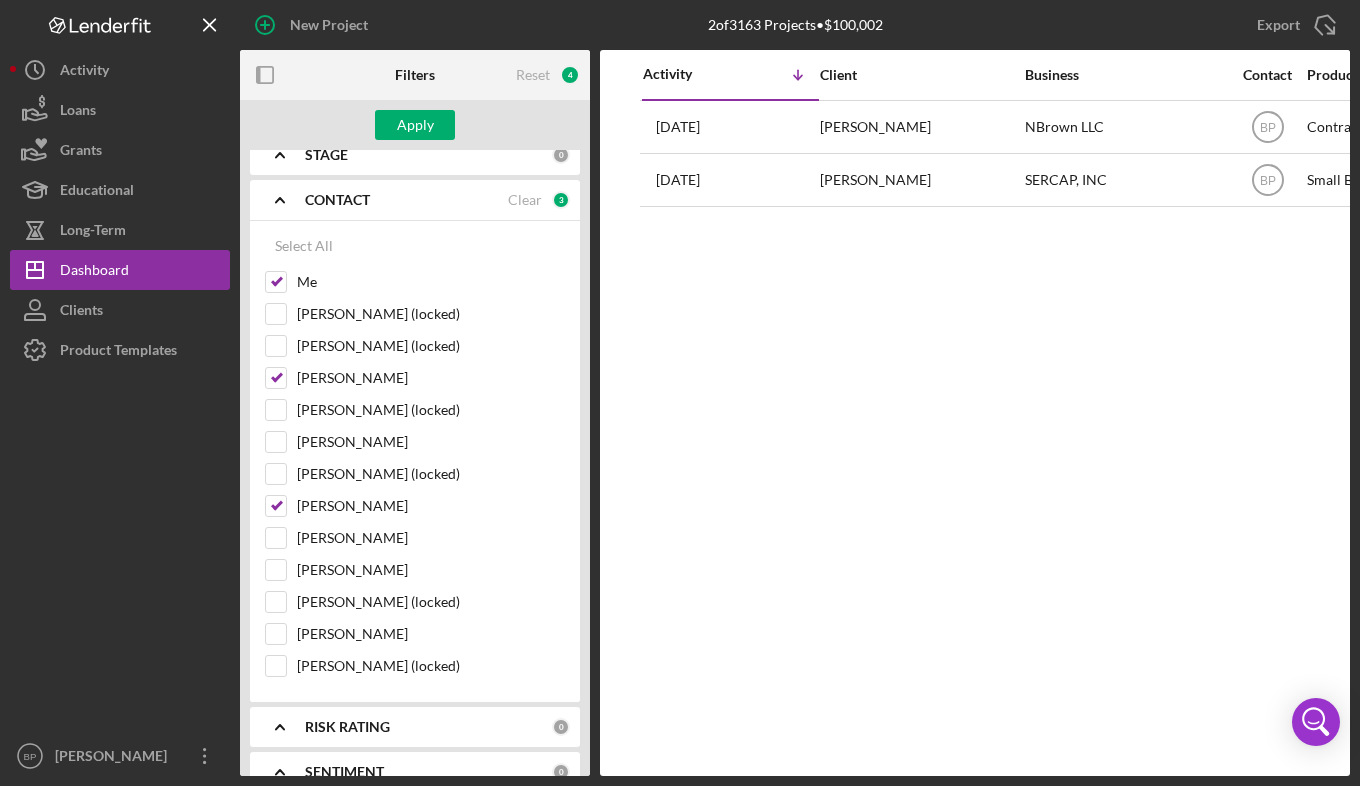 scroll, scrollTop: 220, scrollLeft: 0, axis: vertical 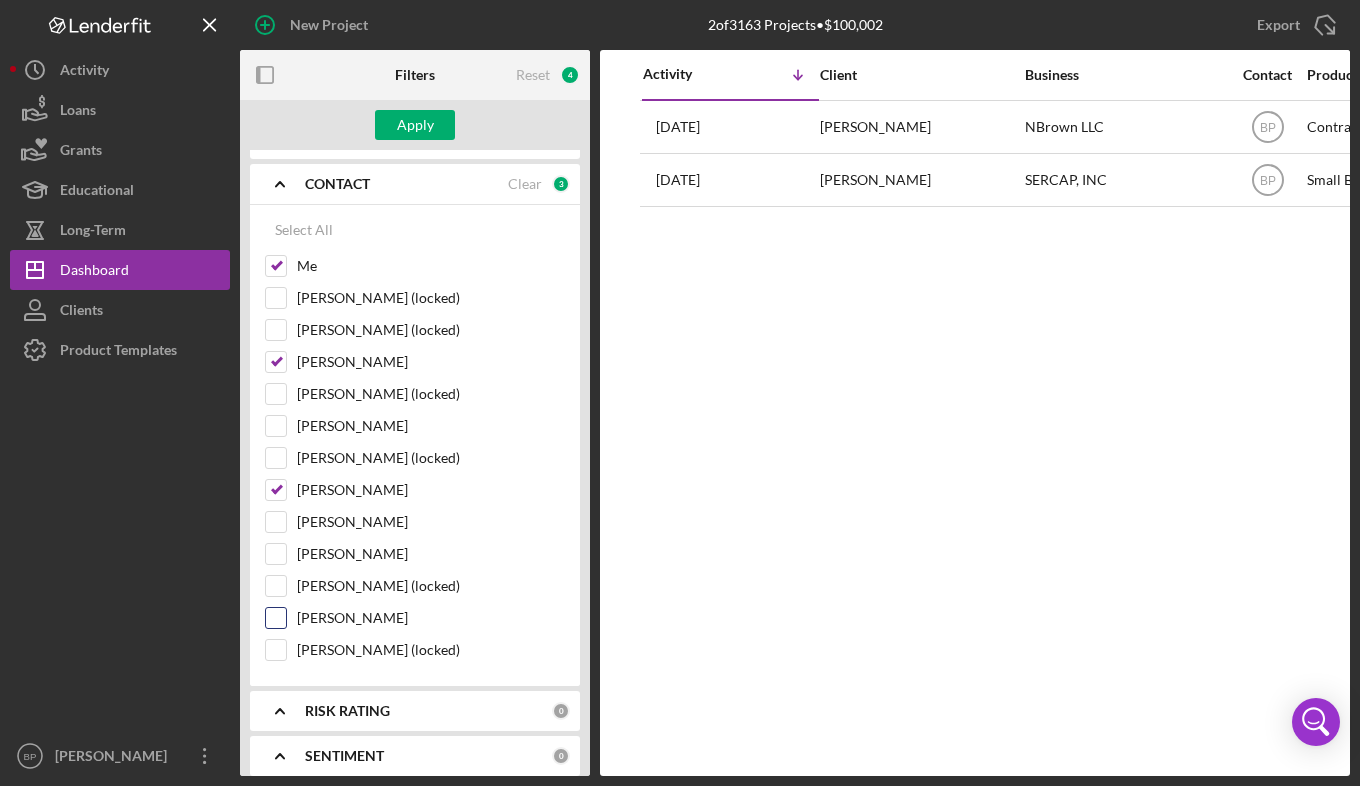 click on "[PERSON_NAME]" at bounding box center (276, 618) 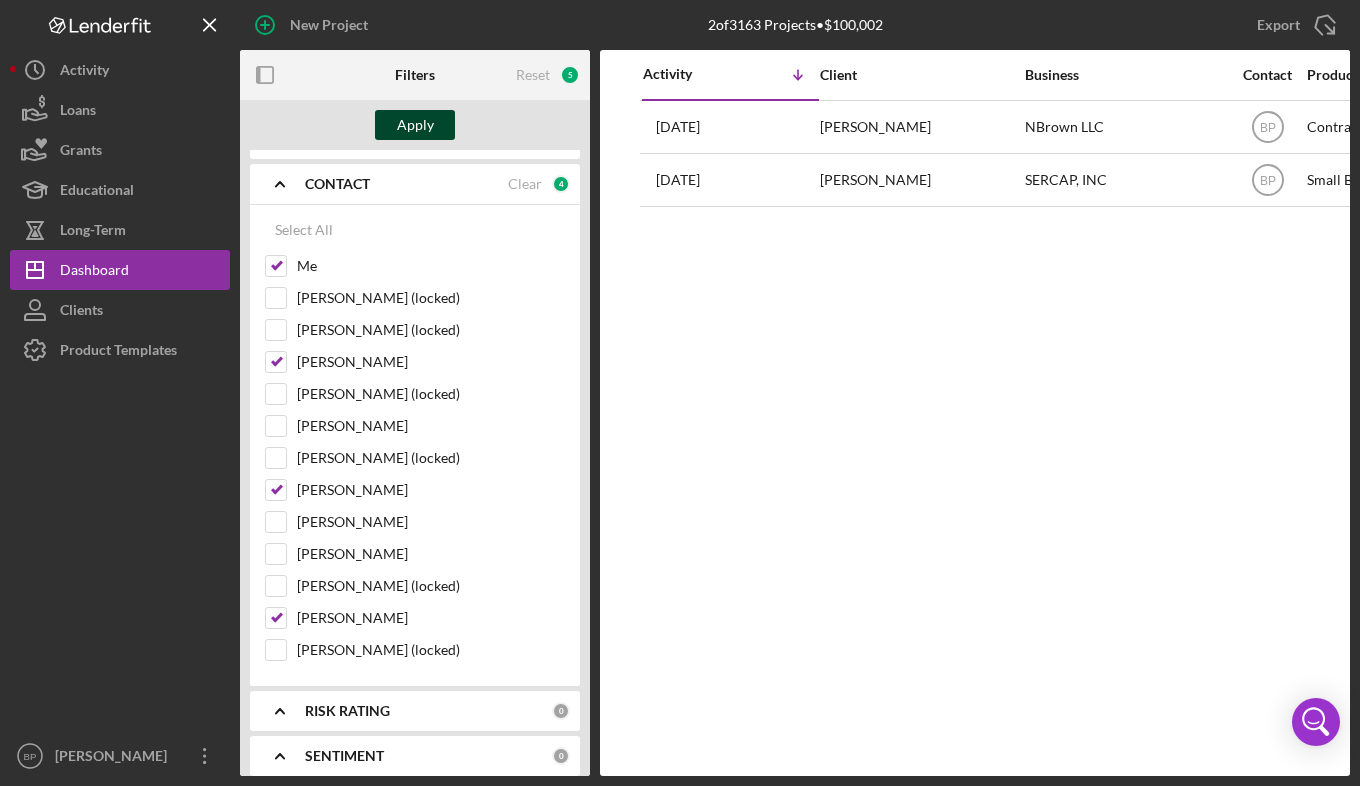 click on "Apply" at bounding box center [415, 125] 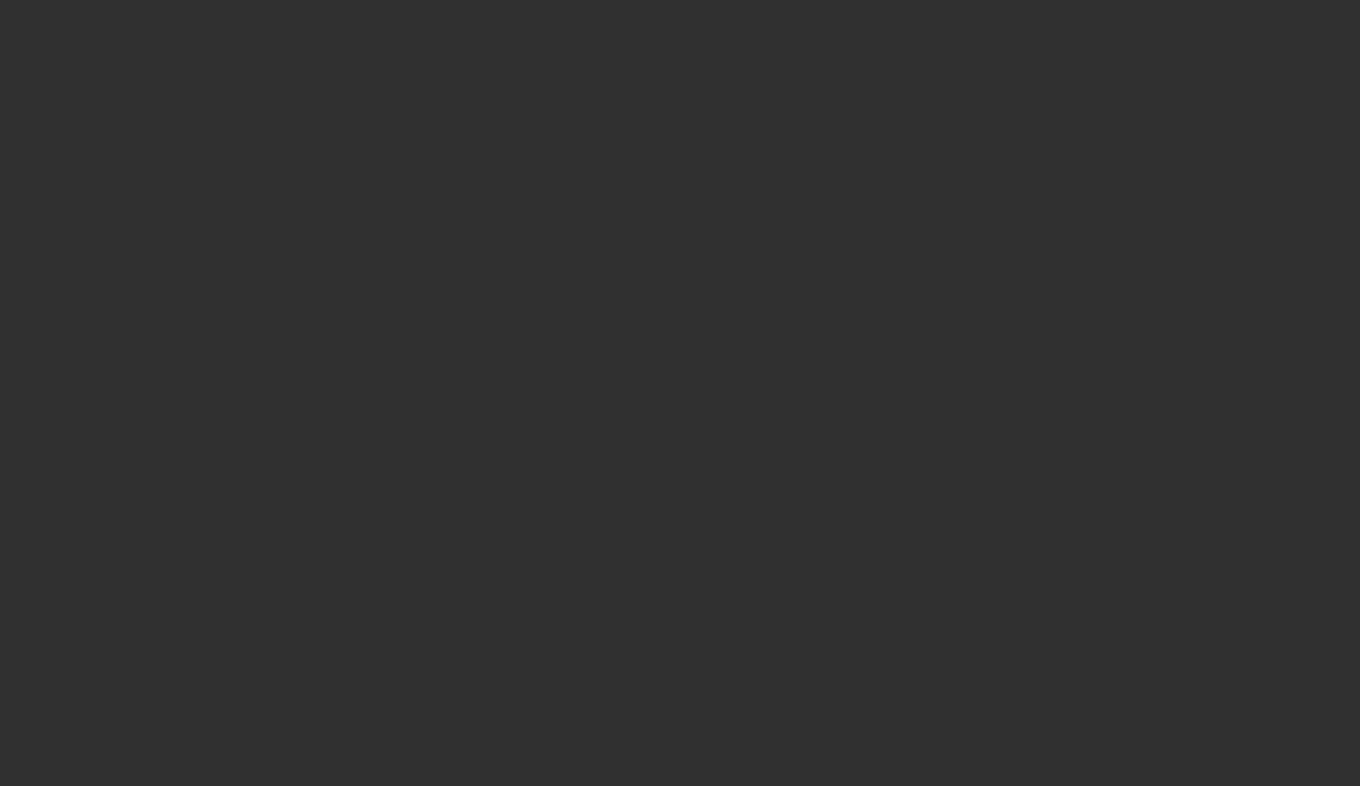 scroll, scrollTop: 0, scrollLeft: 0, axis: both 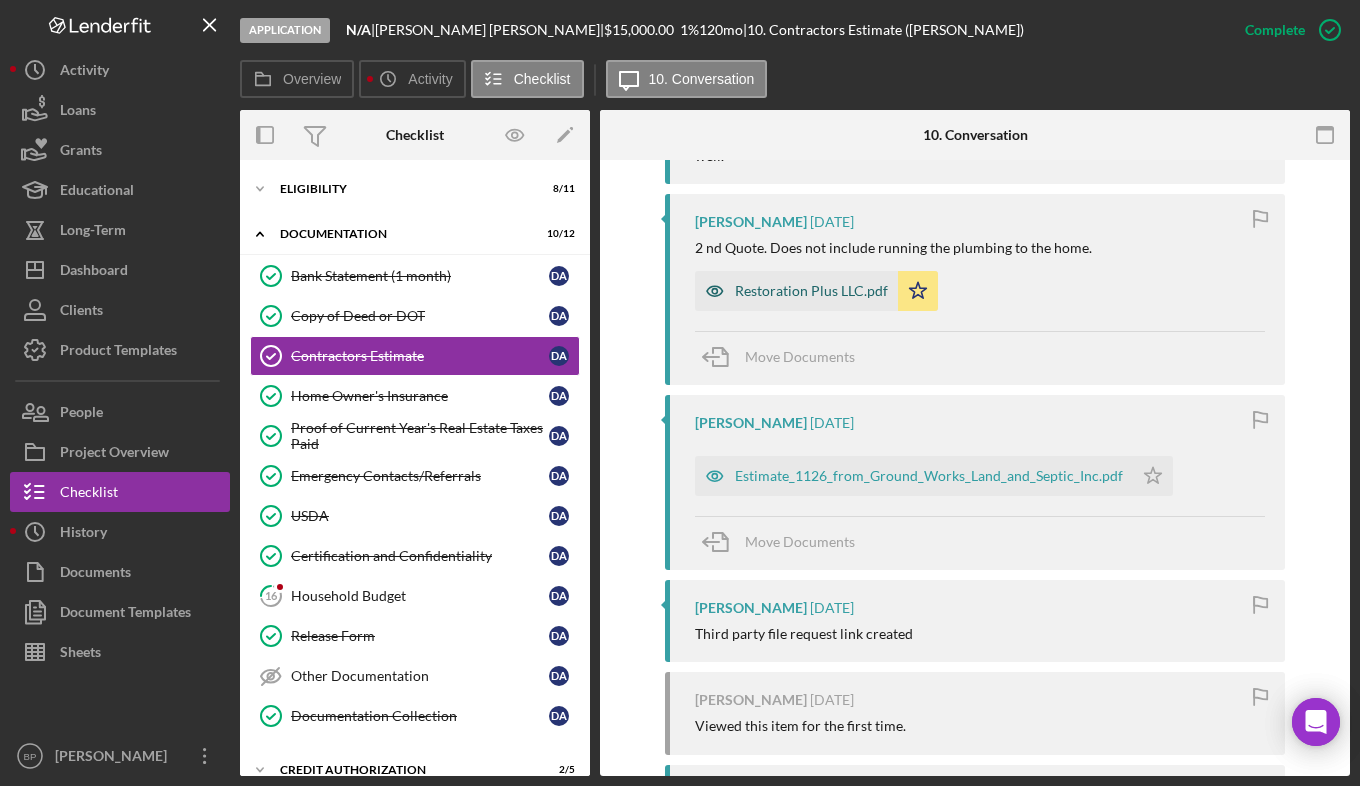 click on "Restoration Plus LLC.pdf" at bounding box center (811, 291) 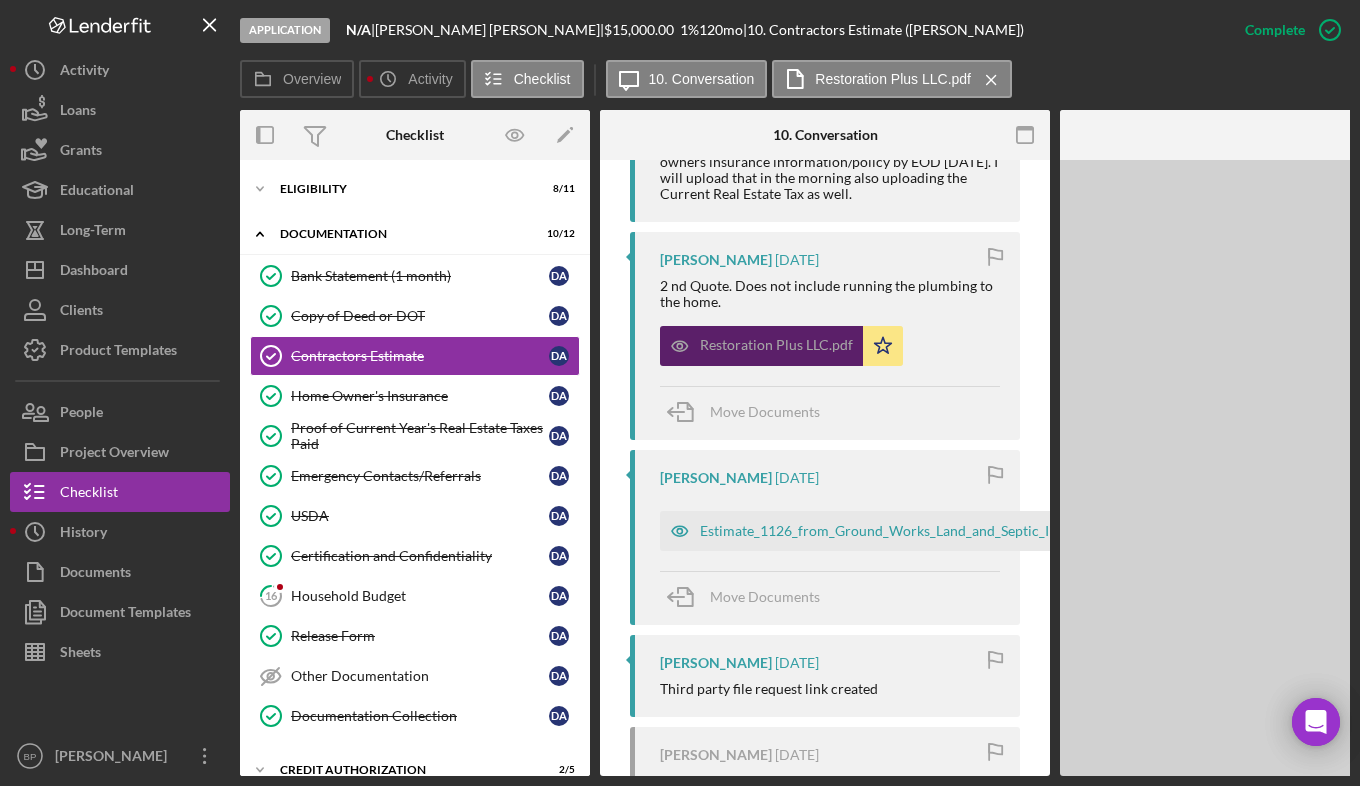 click on "2 nd Quote. Does not include running the plumbing to the home." at bounding box center [830, 294] 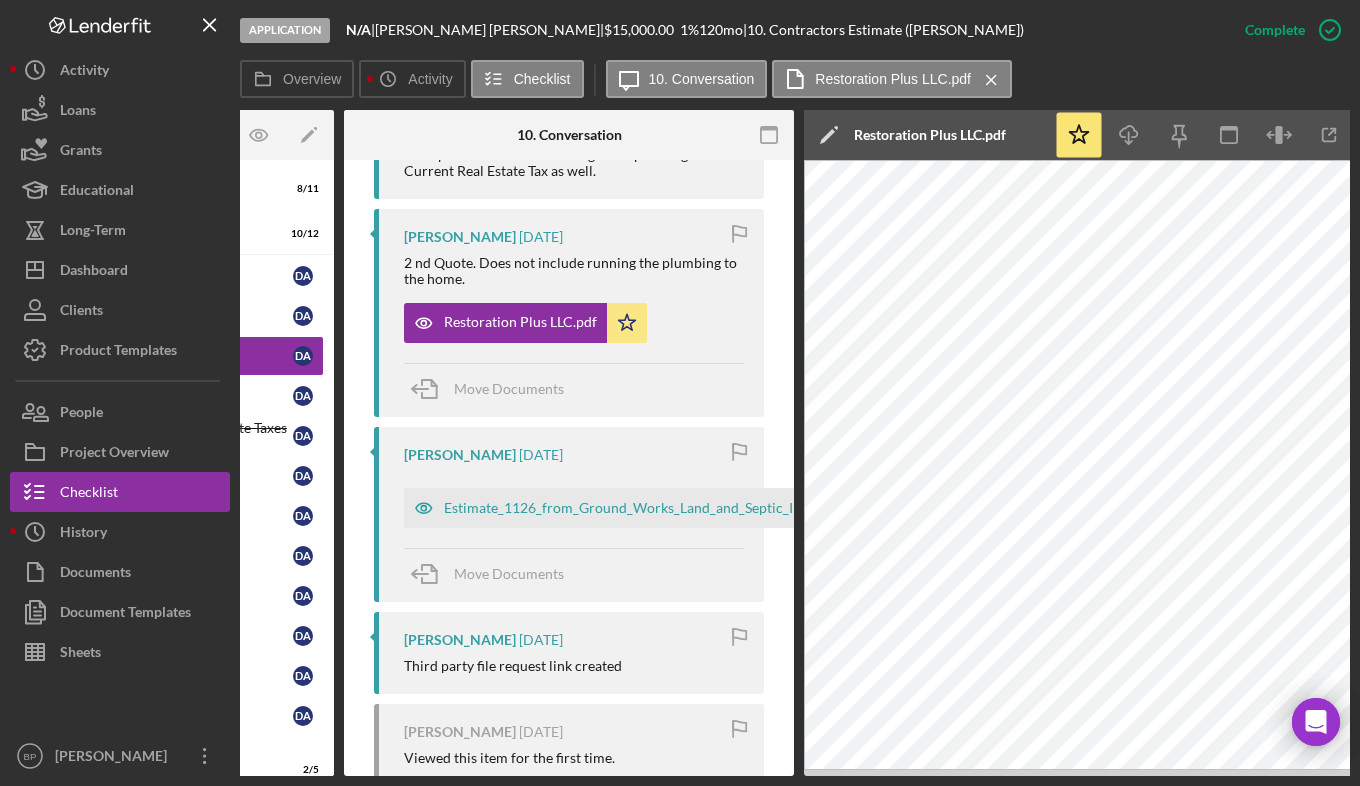 scroll, scrollTop: 0, scrollLeft: 266, axis: horizontal 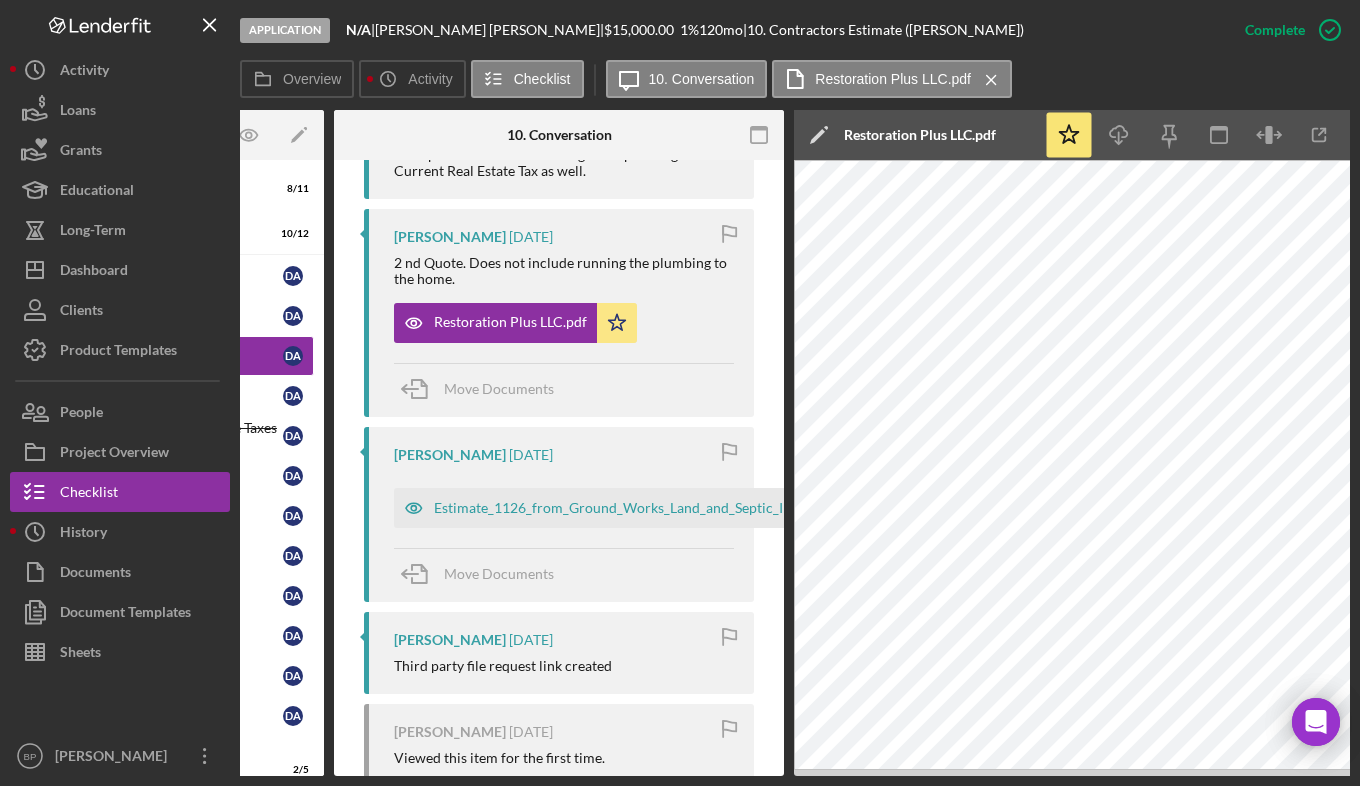 drag, startPoint x: 1354, startPoint y: 200, endPoint x: 1356, endPoint y: 352, distance: 152.01315 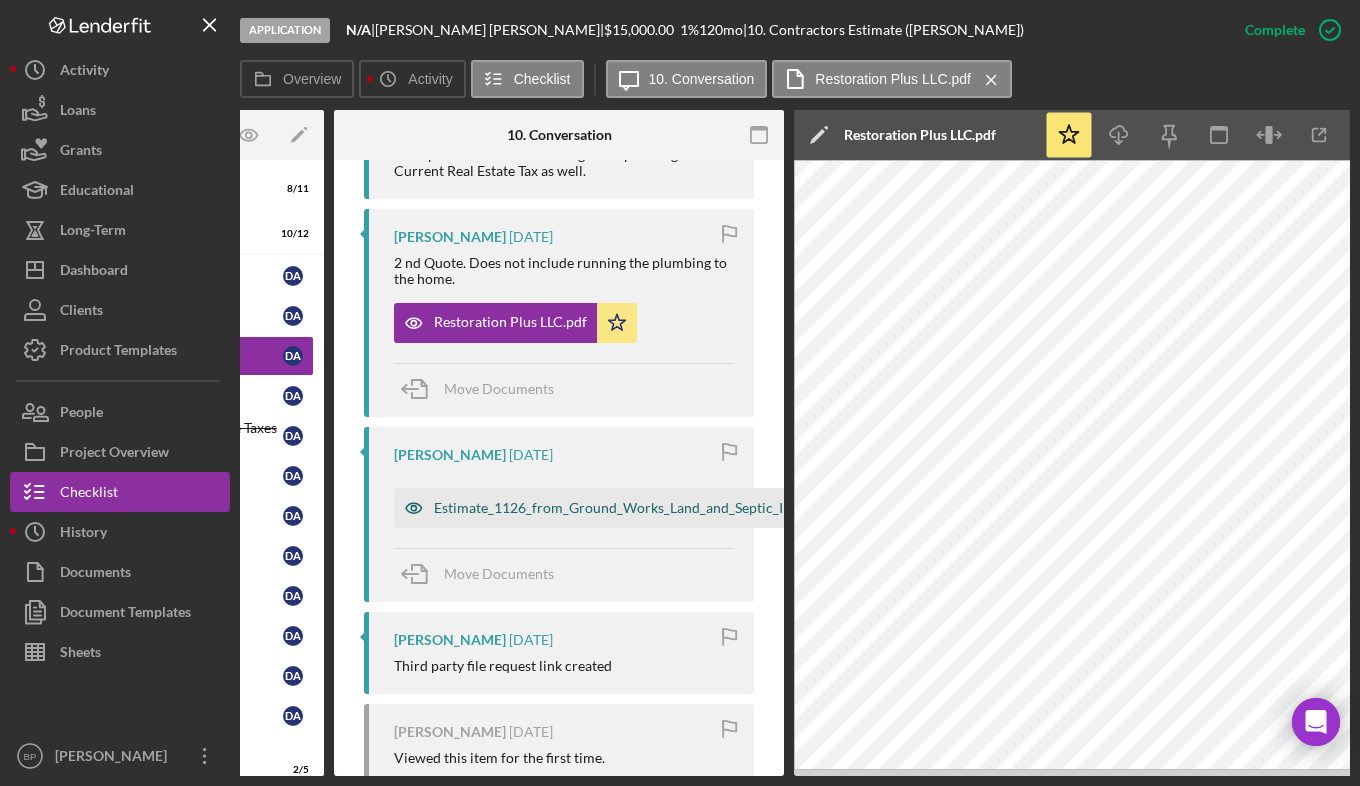 click on "Estimate_1126_from_Ground_Works_Land_and_Septic_Inc.pdf" at bounding box center (628, 508) 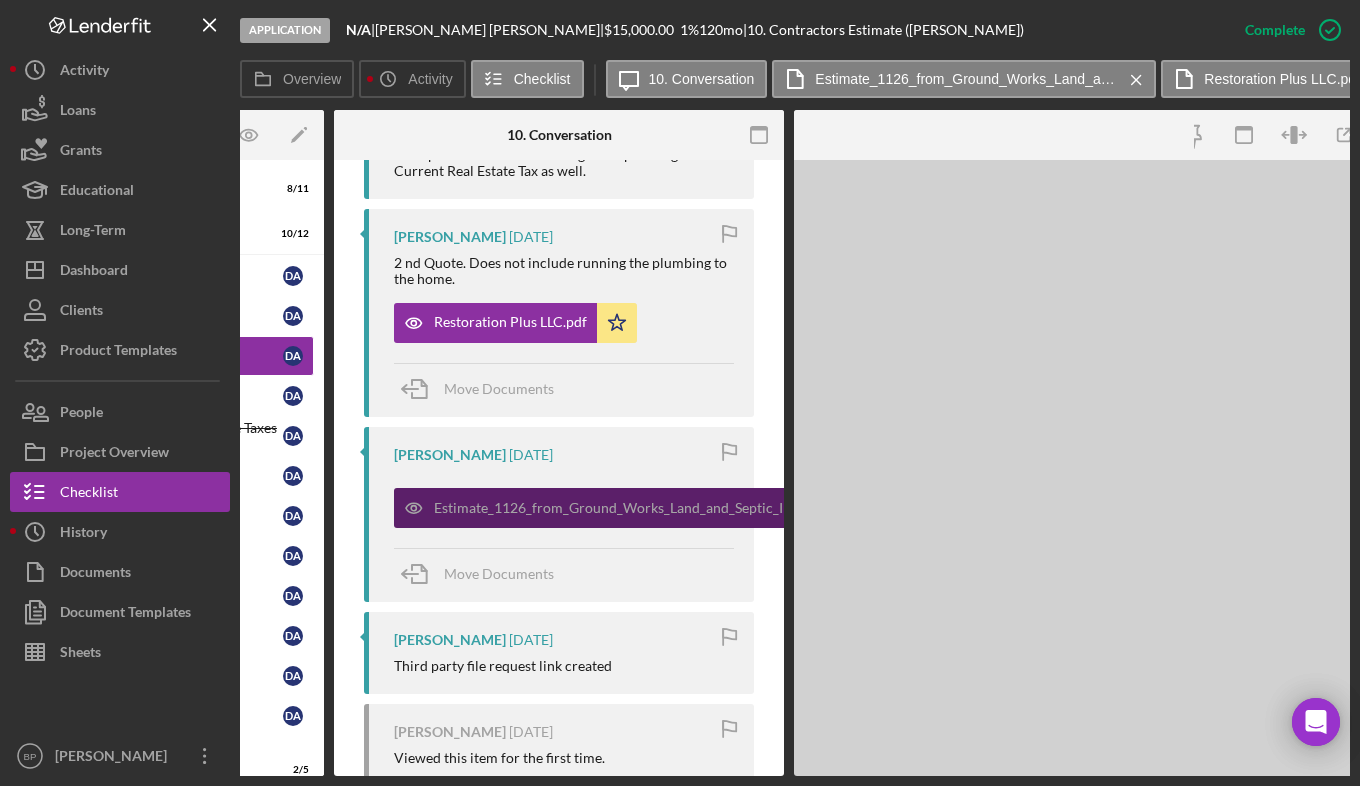 click on "Estimate_1126_from_Ground_Works_Land_and_Septic_Inc.pdf" at bounding box center (628, 508) 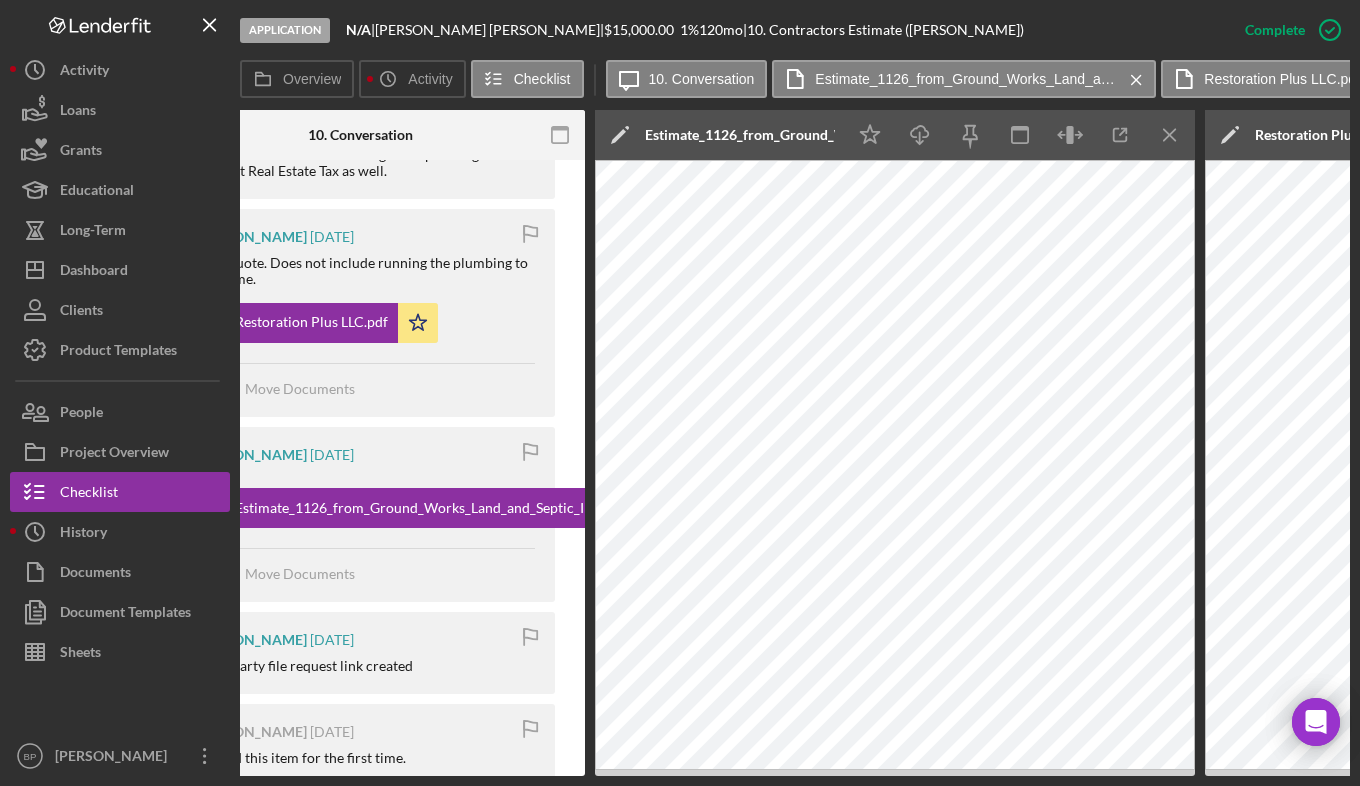 scroll, scrollTop: 0, scrollLeft: 495, axis: horizontal 